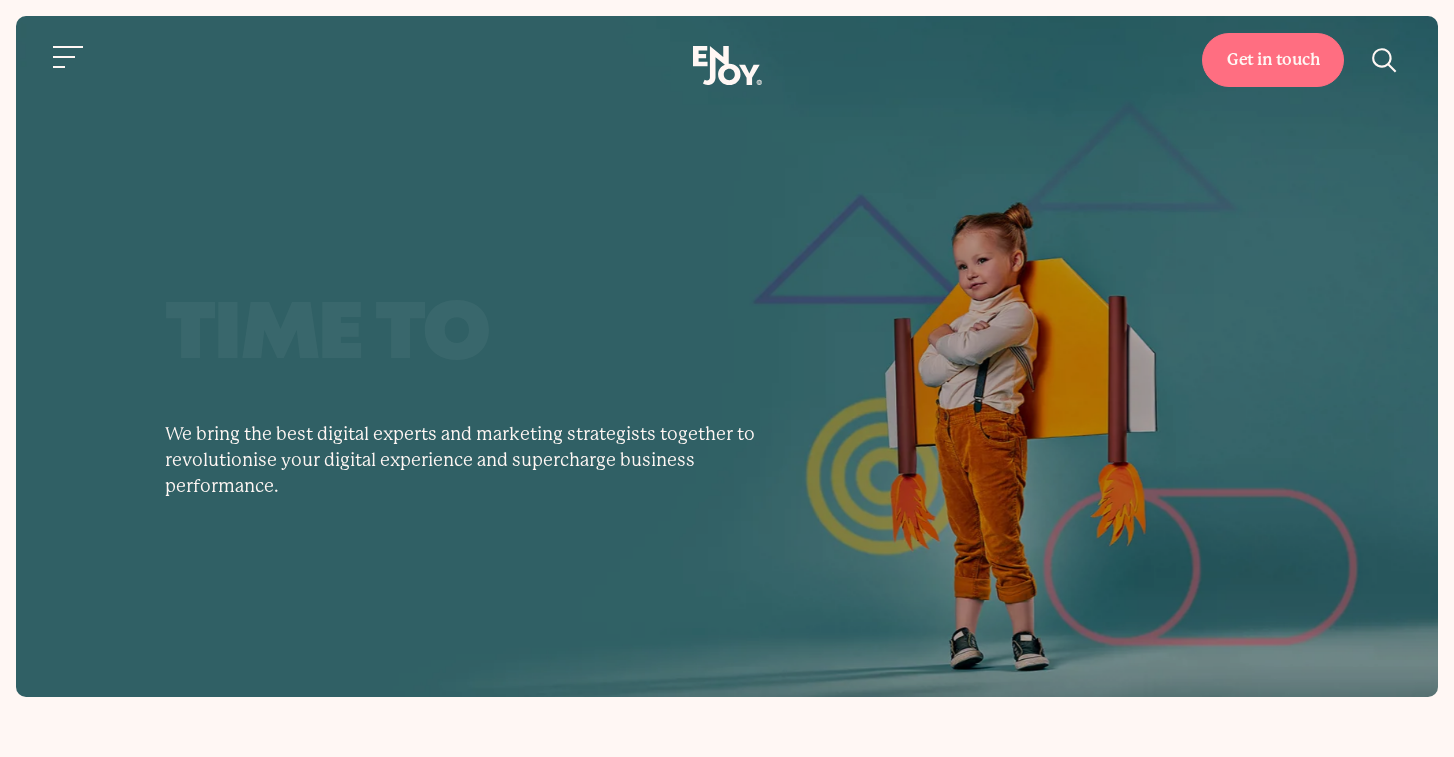 scroll, scrollTop: 0, scrollLeft: 0, axis: both 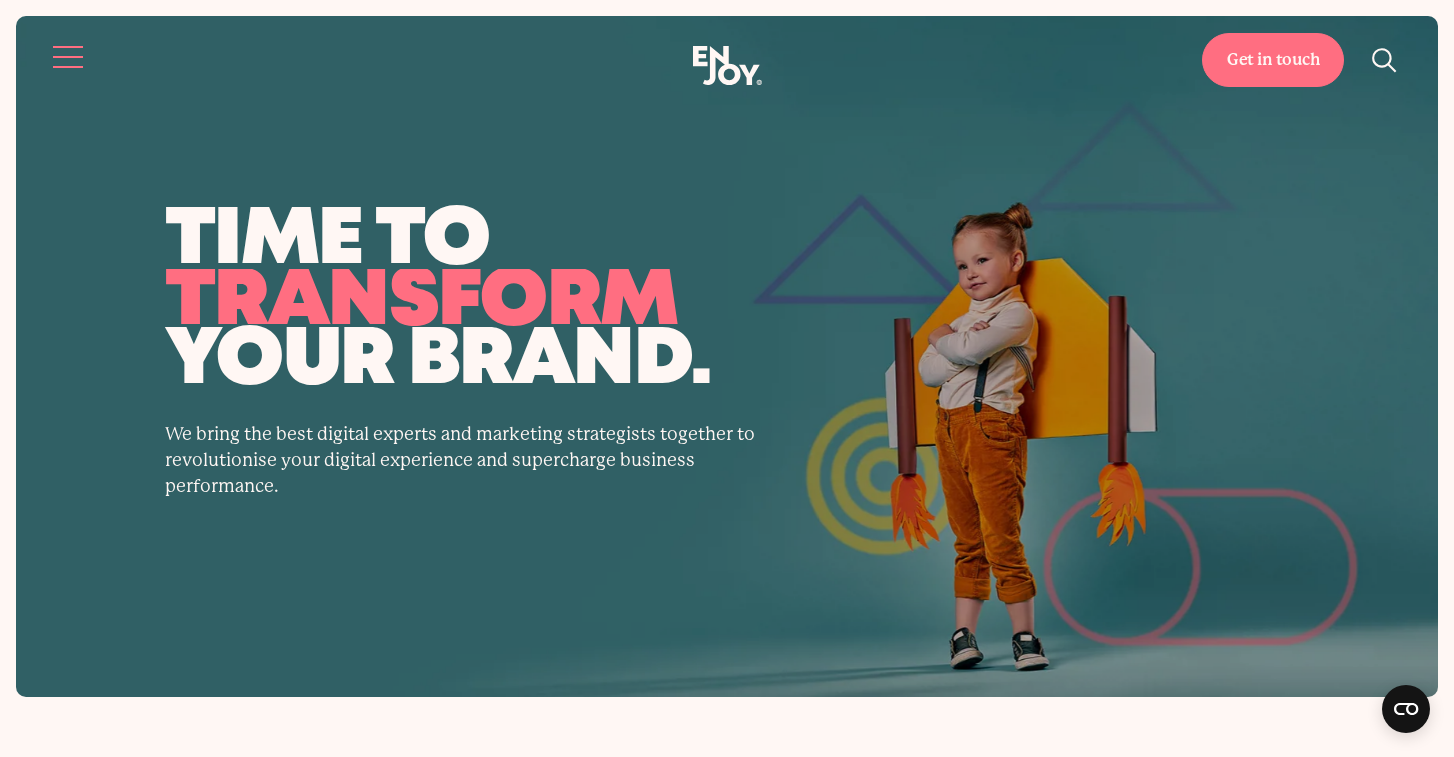 click at bounding box center [69, 57] 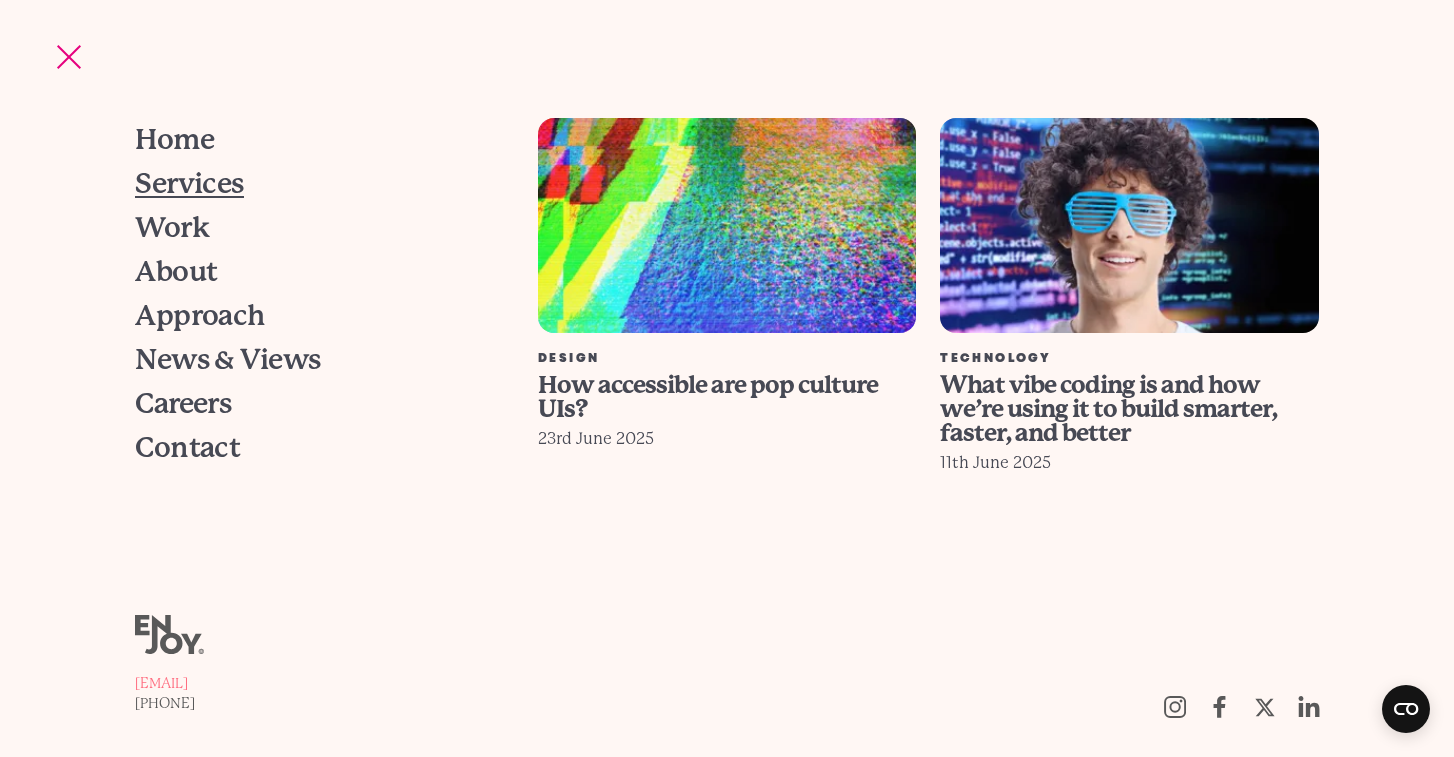 click on "Services" at bounding box center (189, 184) 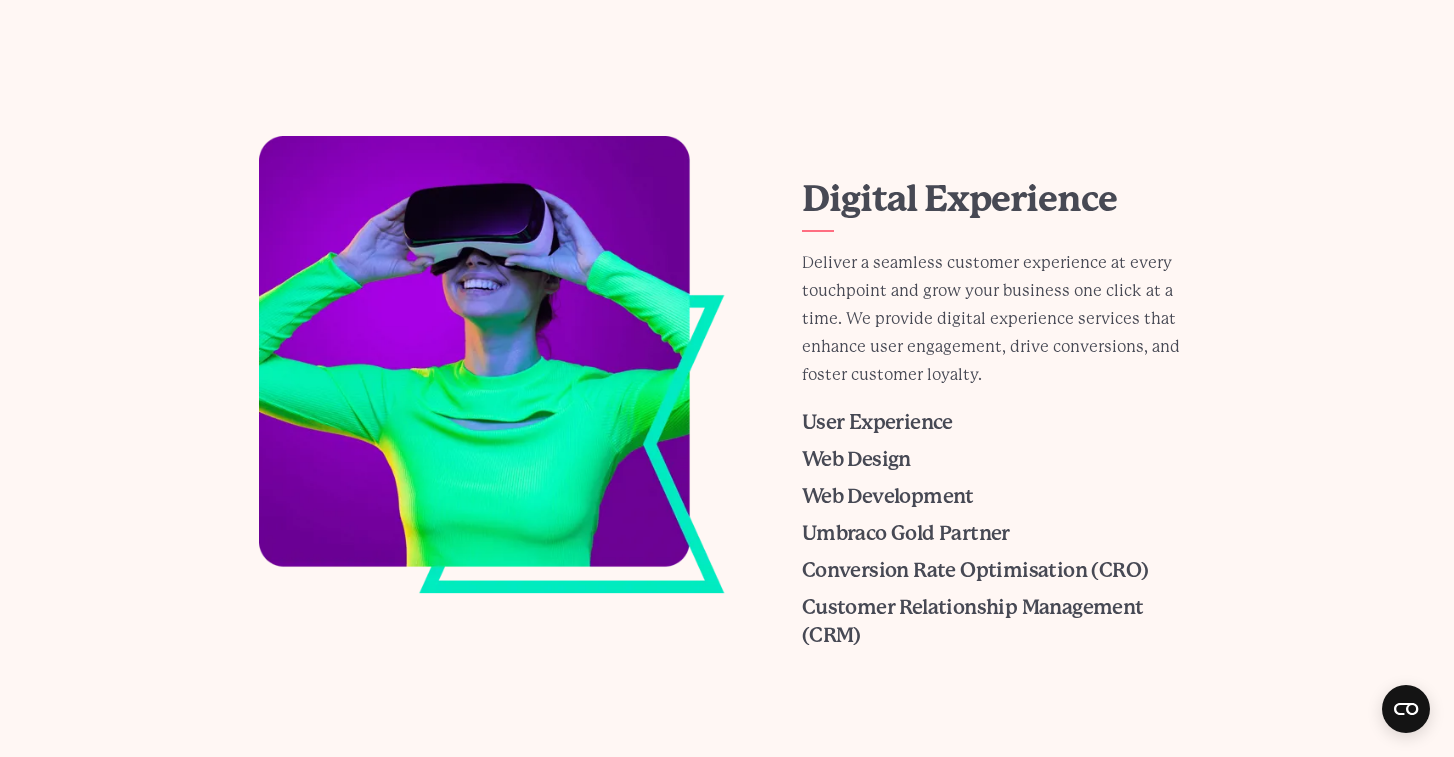 scroll, scrollTop: 1003, scrollLeft: 0, axis: vertical 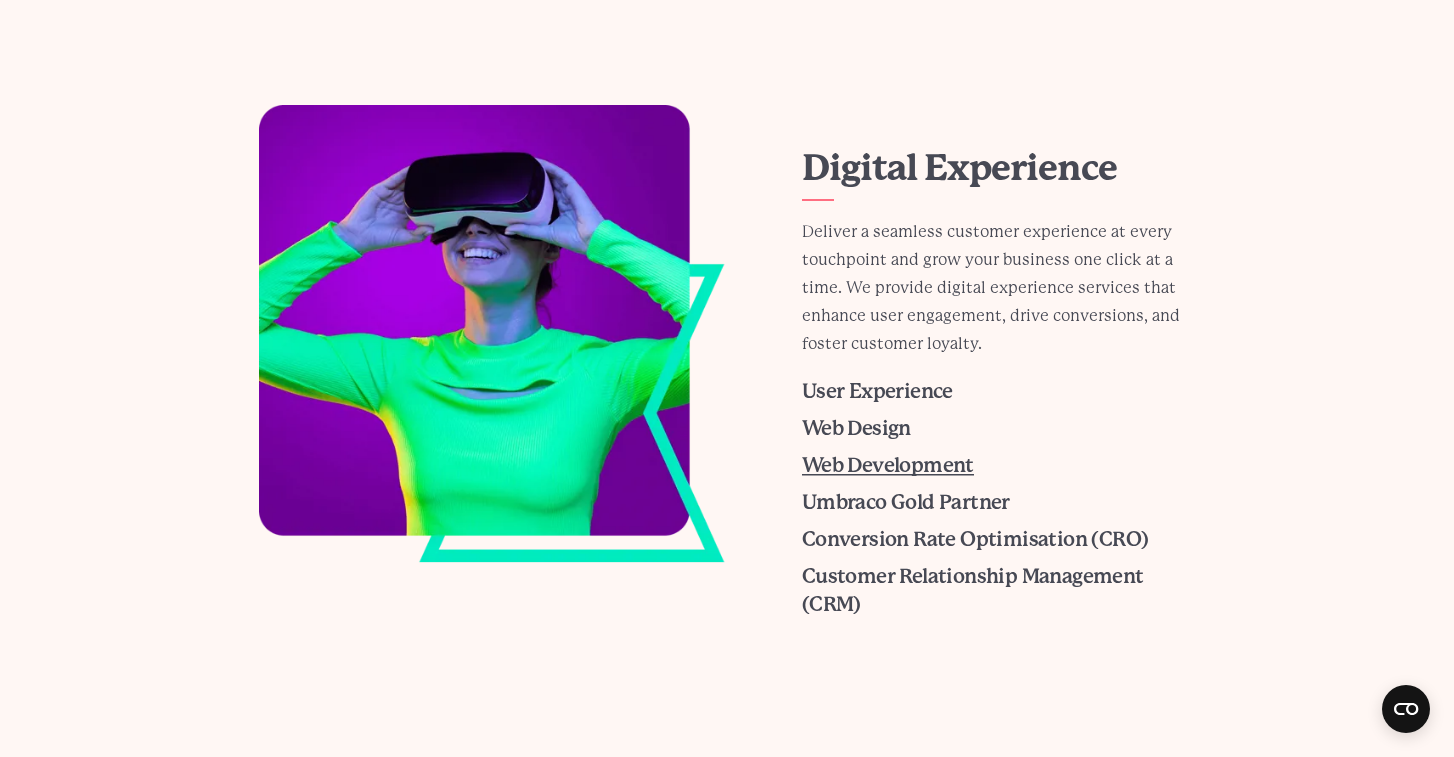 click on "Web Development" at bounding box center [888, 465] 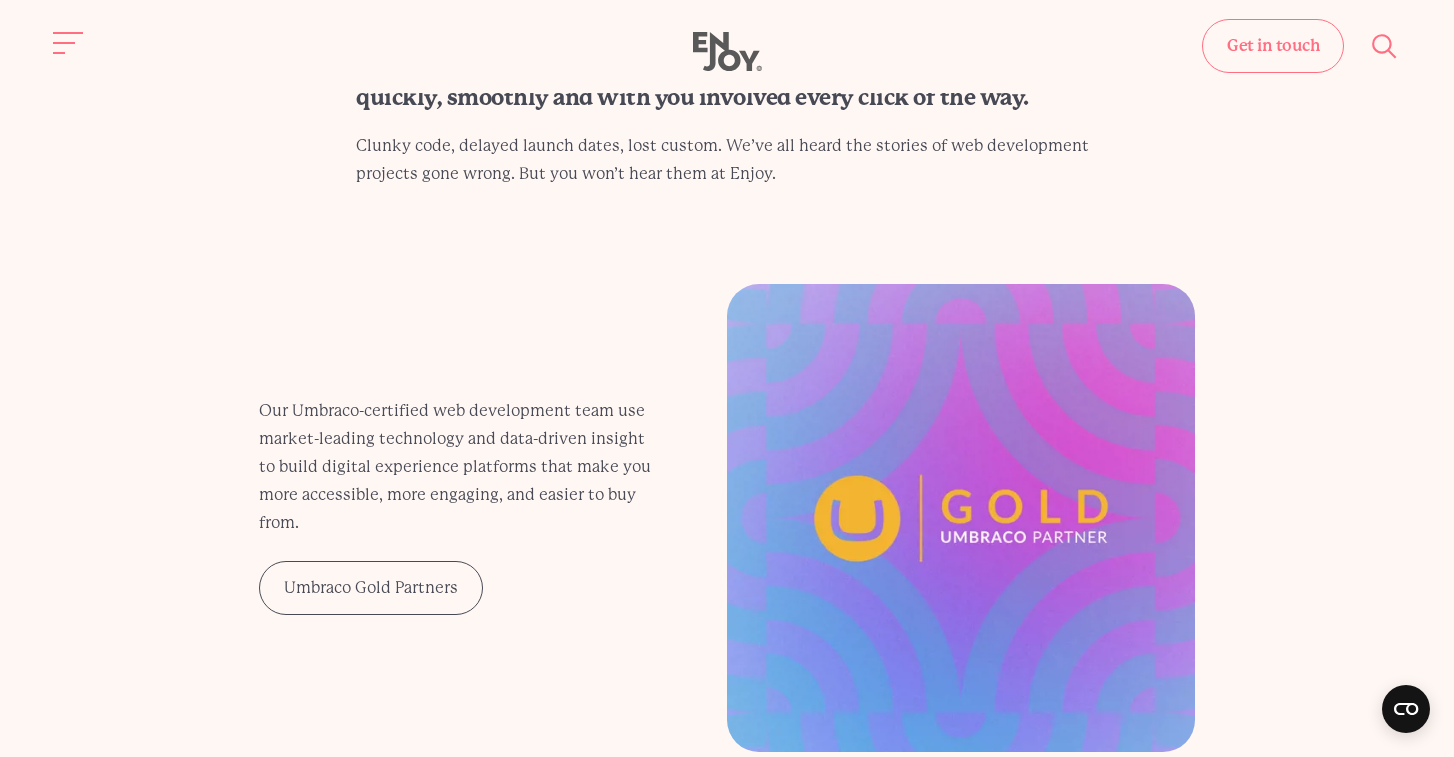 scroll, scrollTop: 0, scrollLeft: 0, axis: both 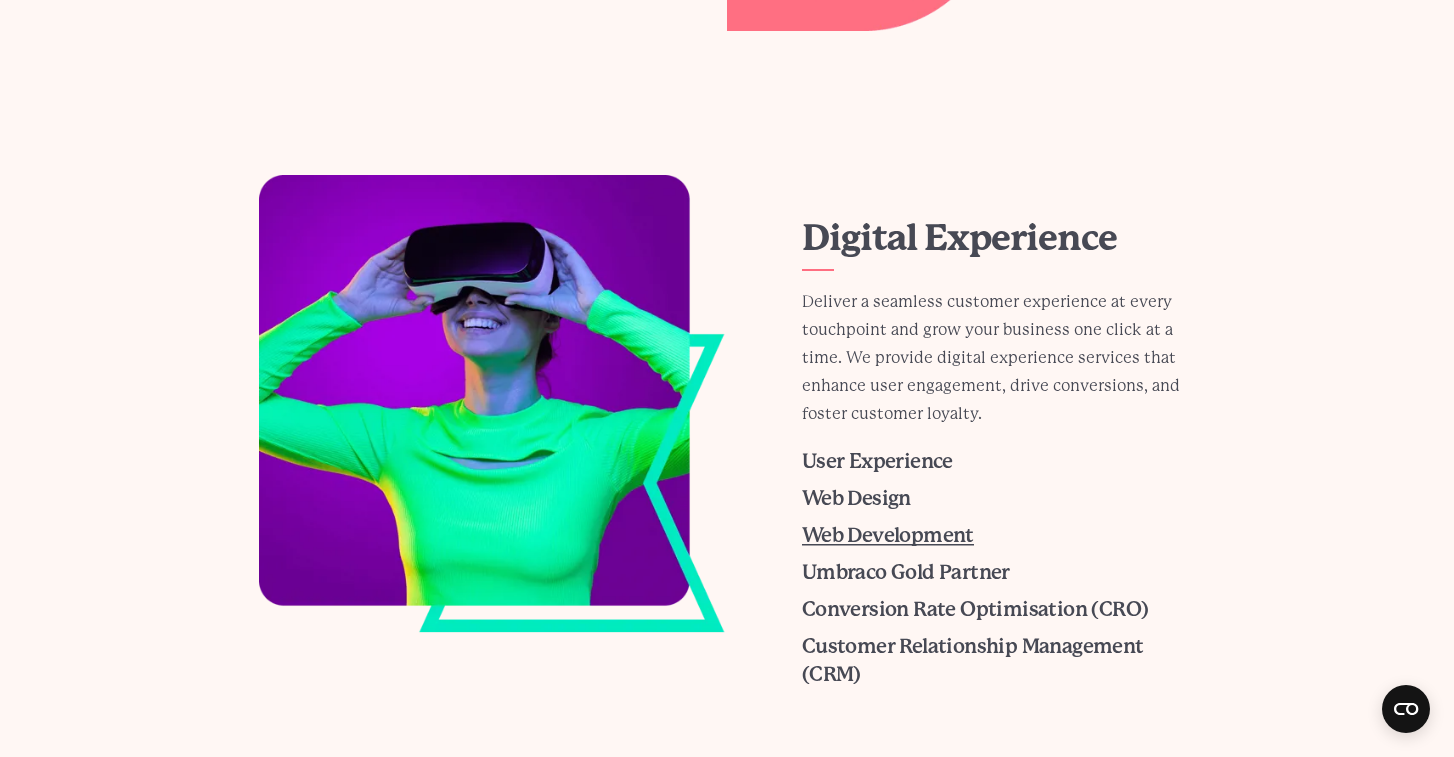 click on "Web Development" at bounding box center [888, 535] 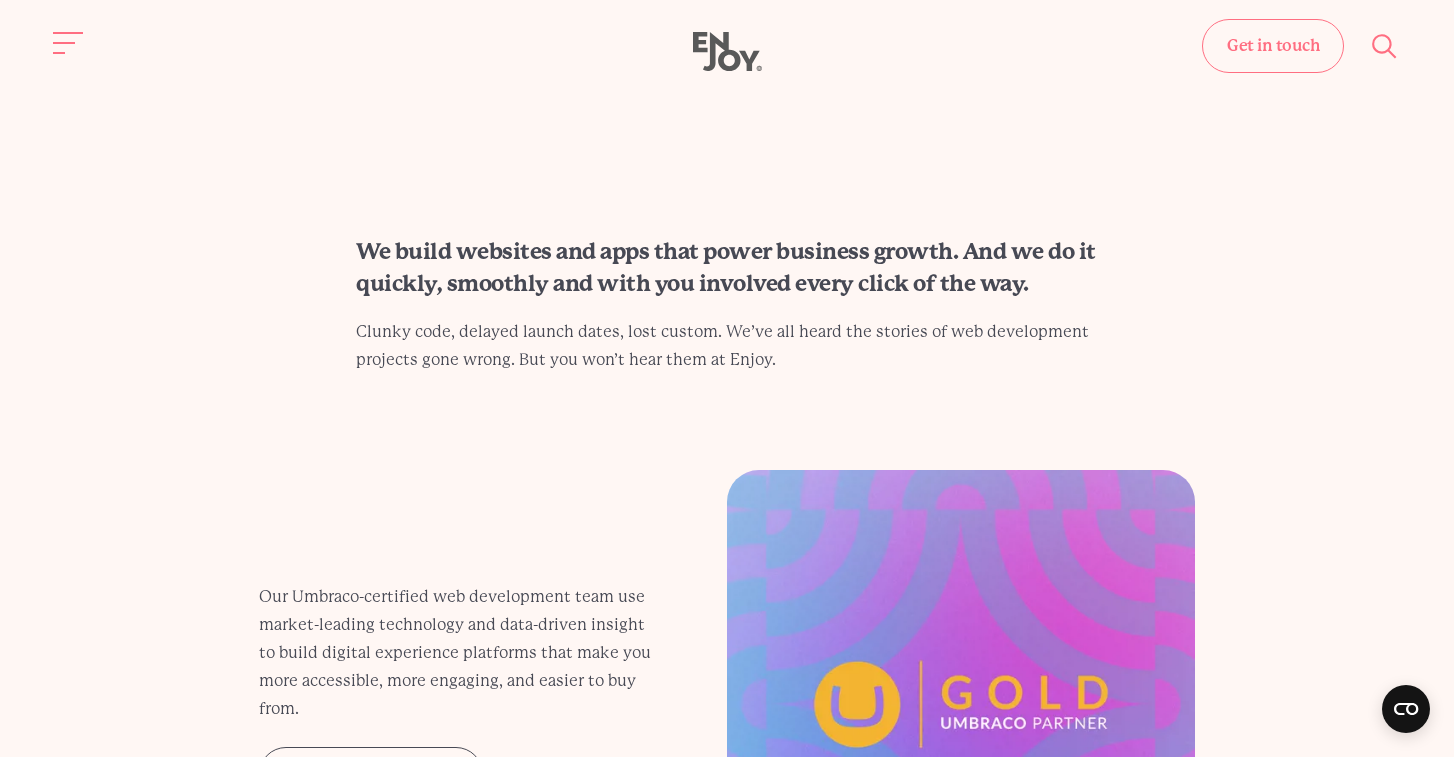 scroll, scrollTop: 0, scrollLeft: 0, axis: both 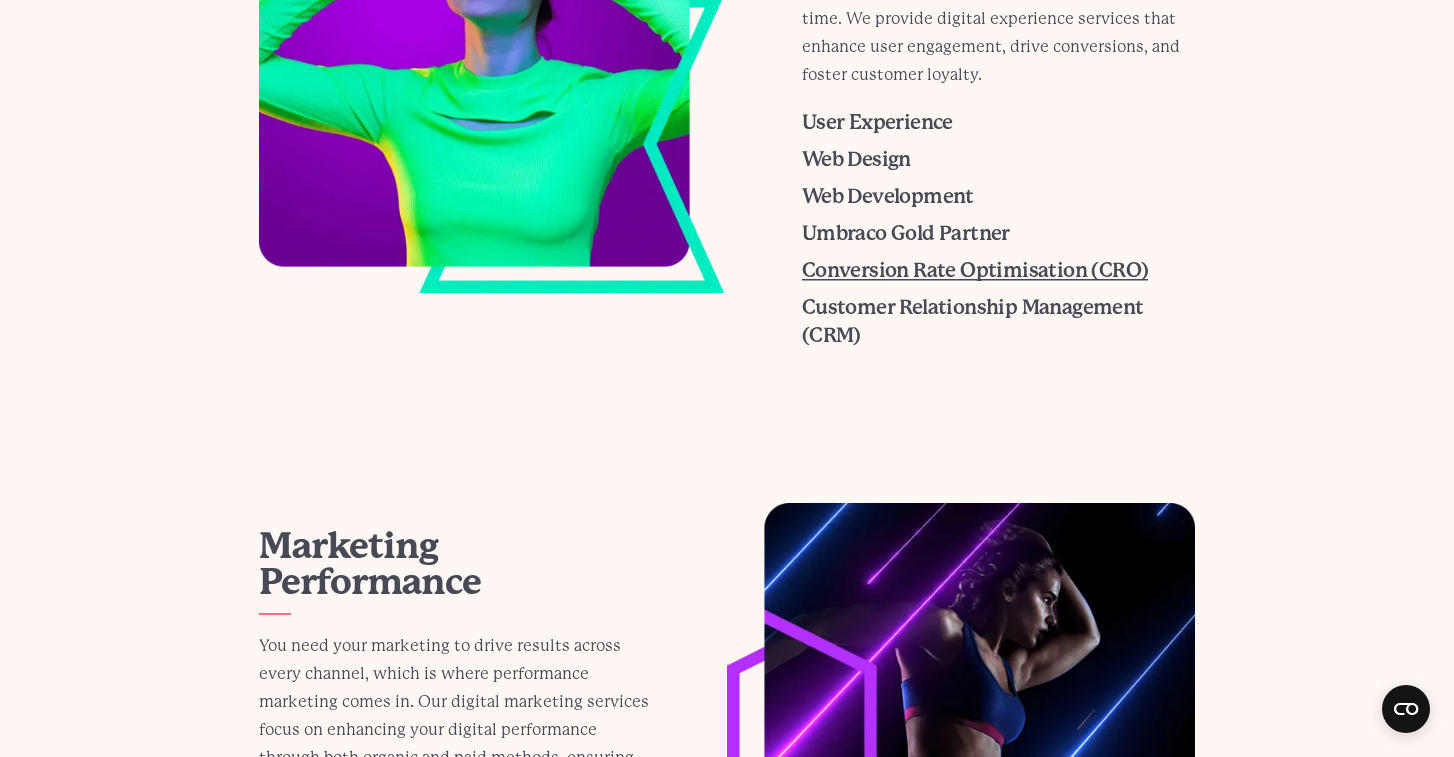 click on "Conversion Rate Optimisation (CRO)" at bounding box center [975, 270] 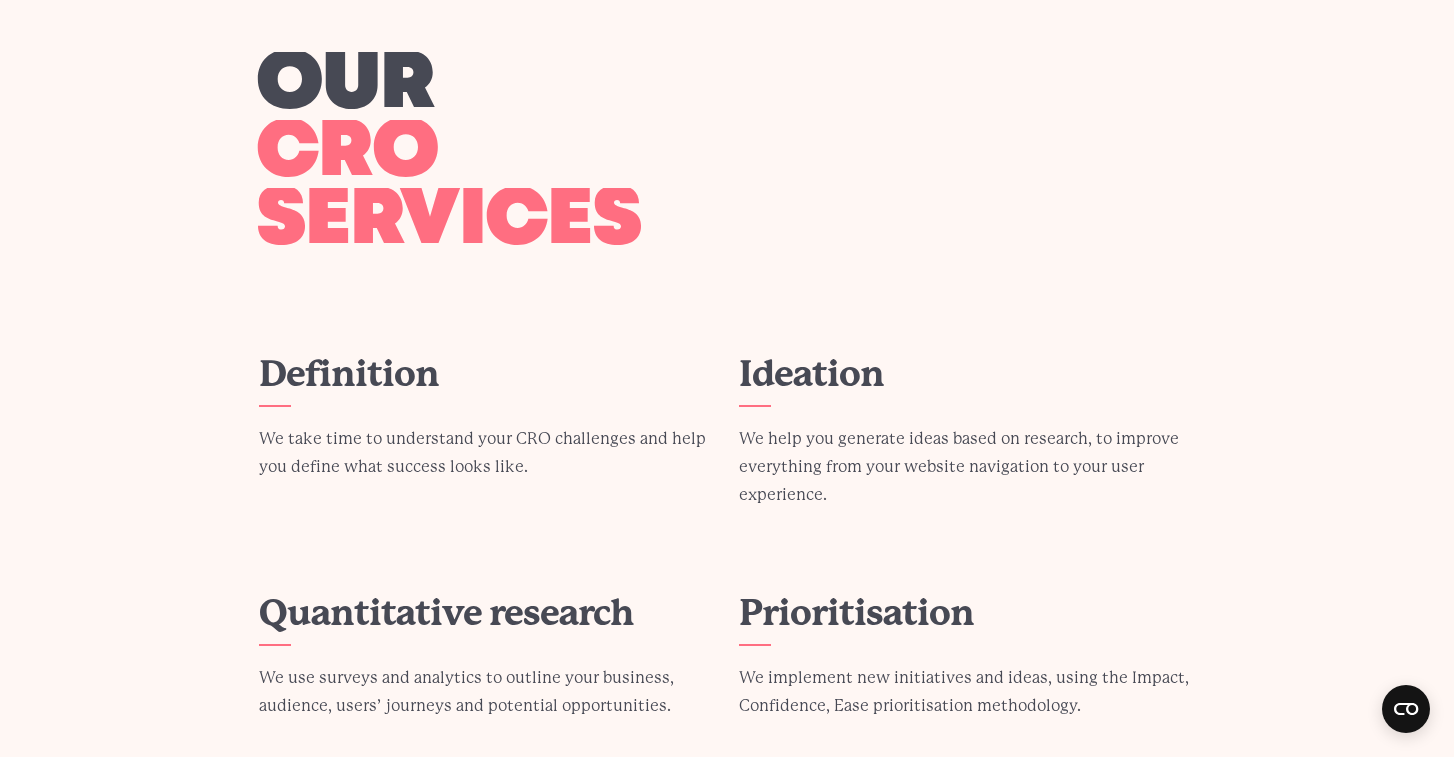 scroll, scrollTop: 443, scrollLeft: 0, axis: vertical 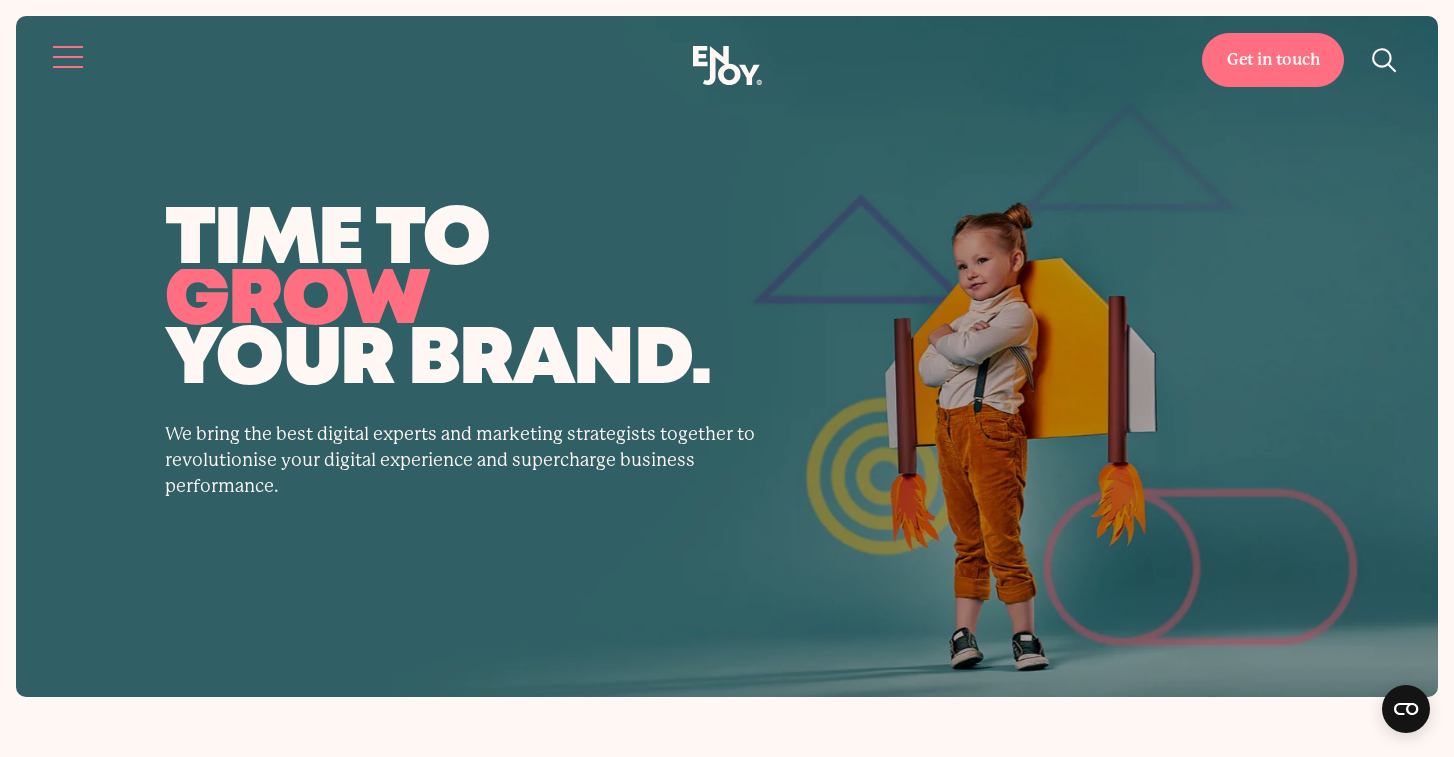 click at bounding box center (69, 57) 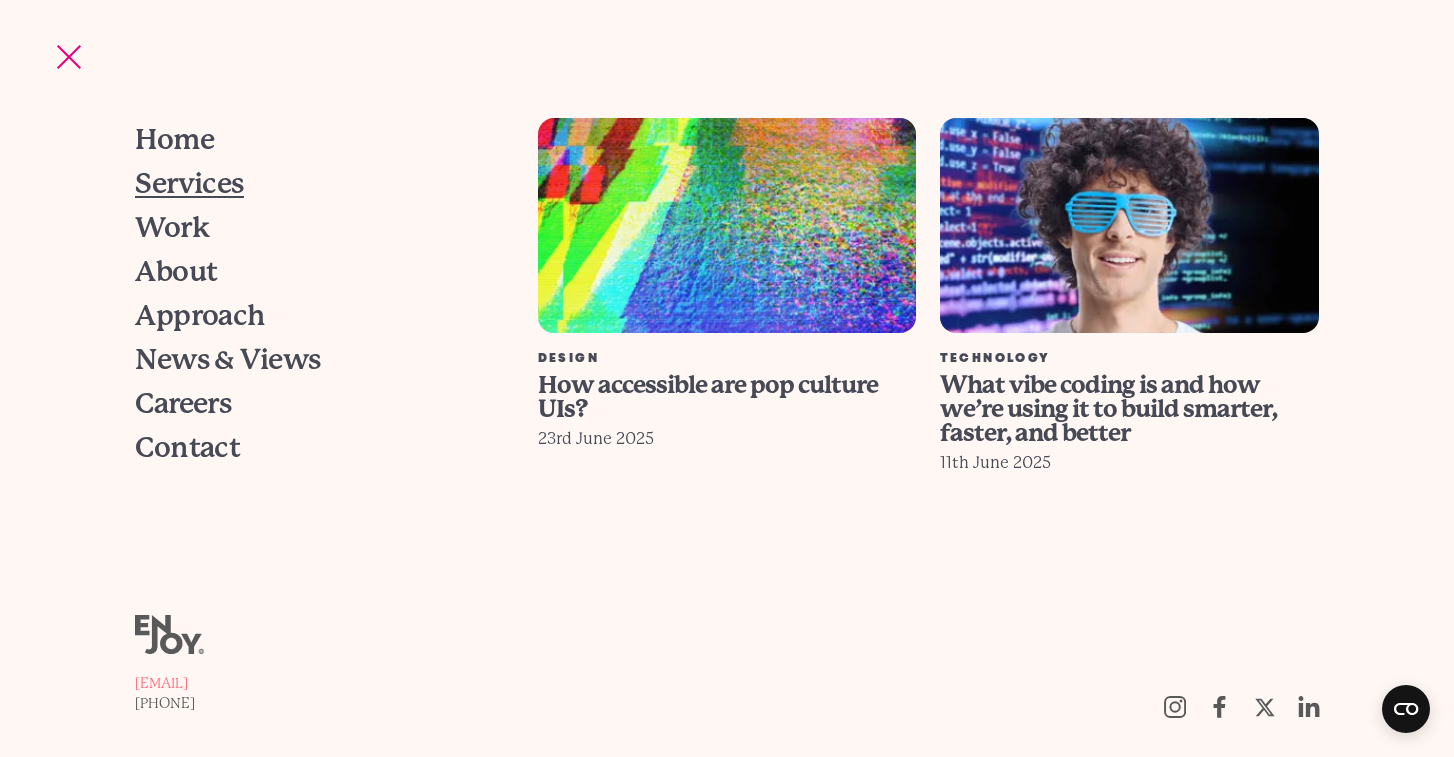 click on "Services" at bounding box center (189, 184) 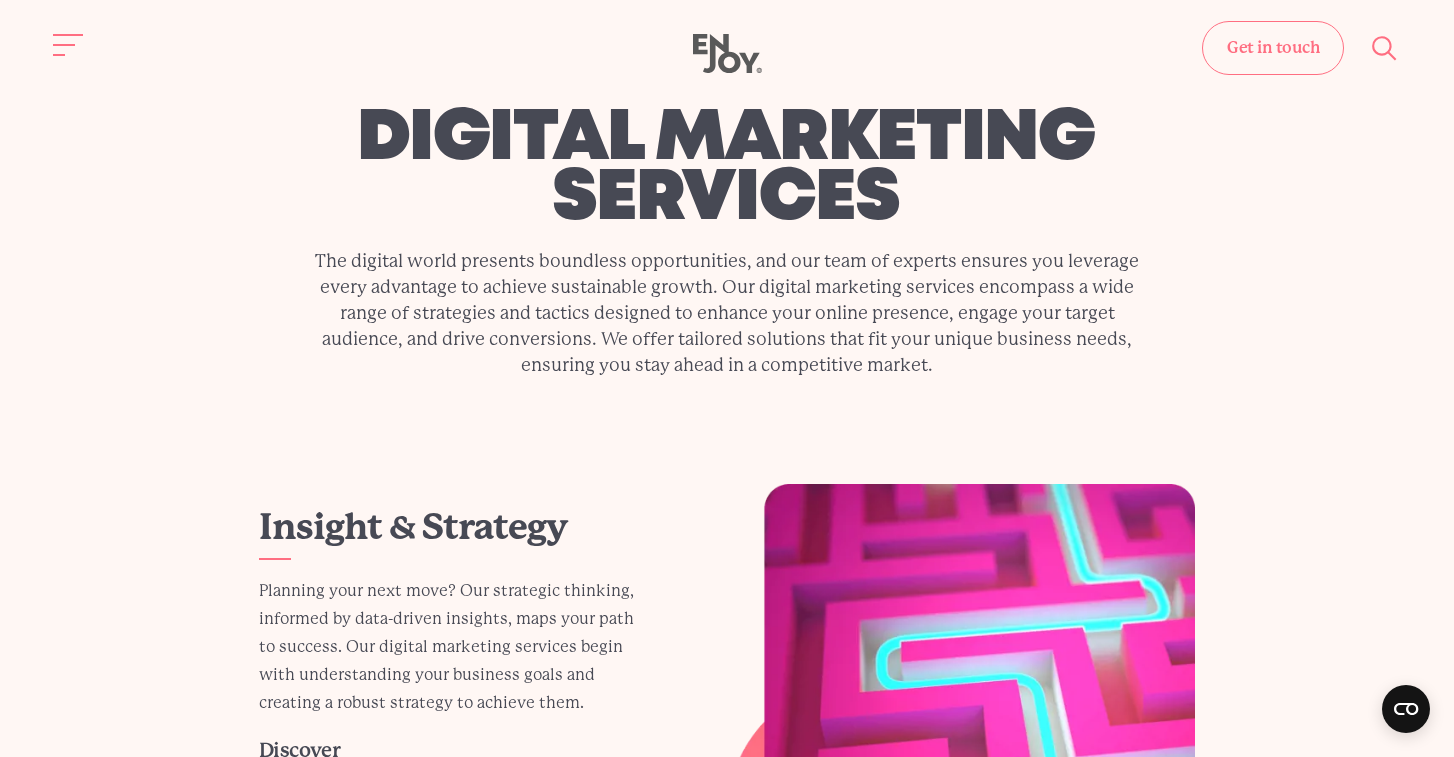 scroll, scrollTop: 0, scrollLeft: 0, axis: both 